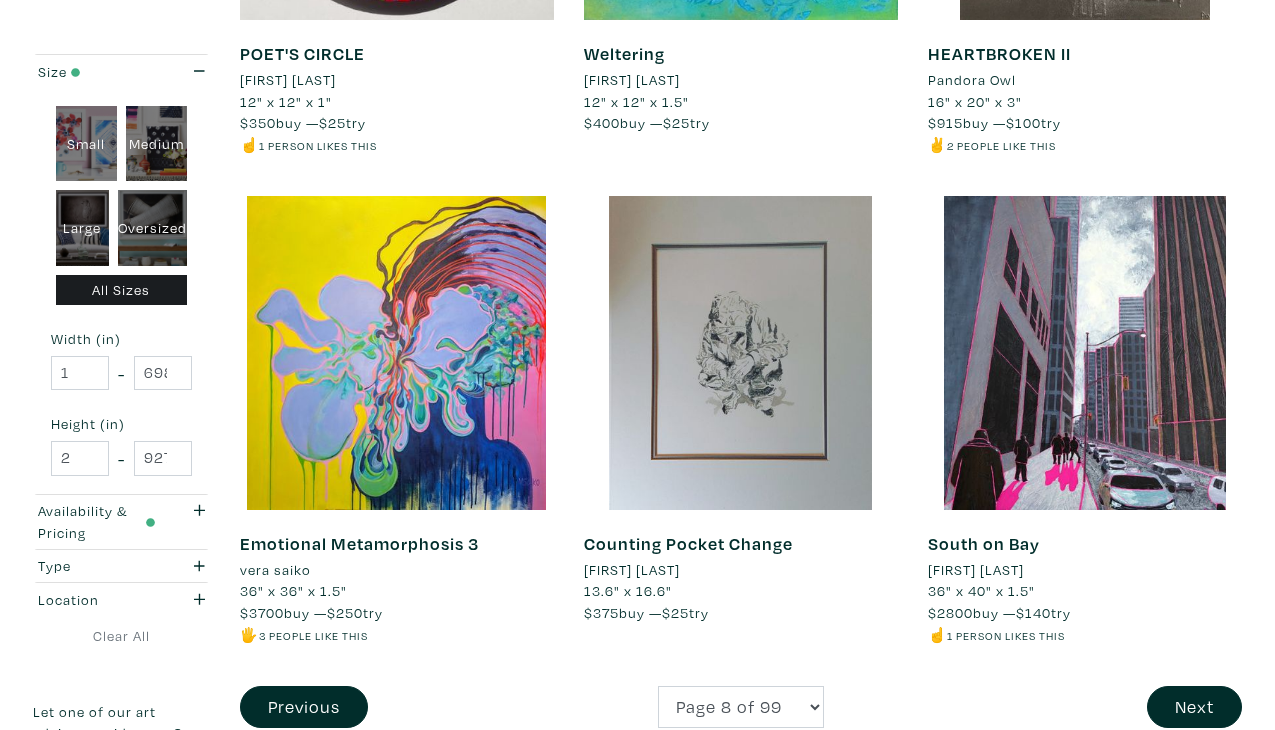 scroll, scrollTop: 3653, scrollLeft: 0, axis: vertical 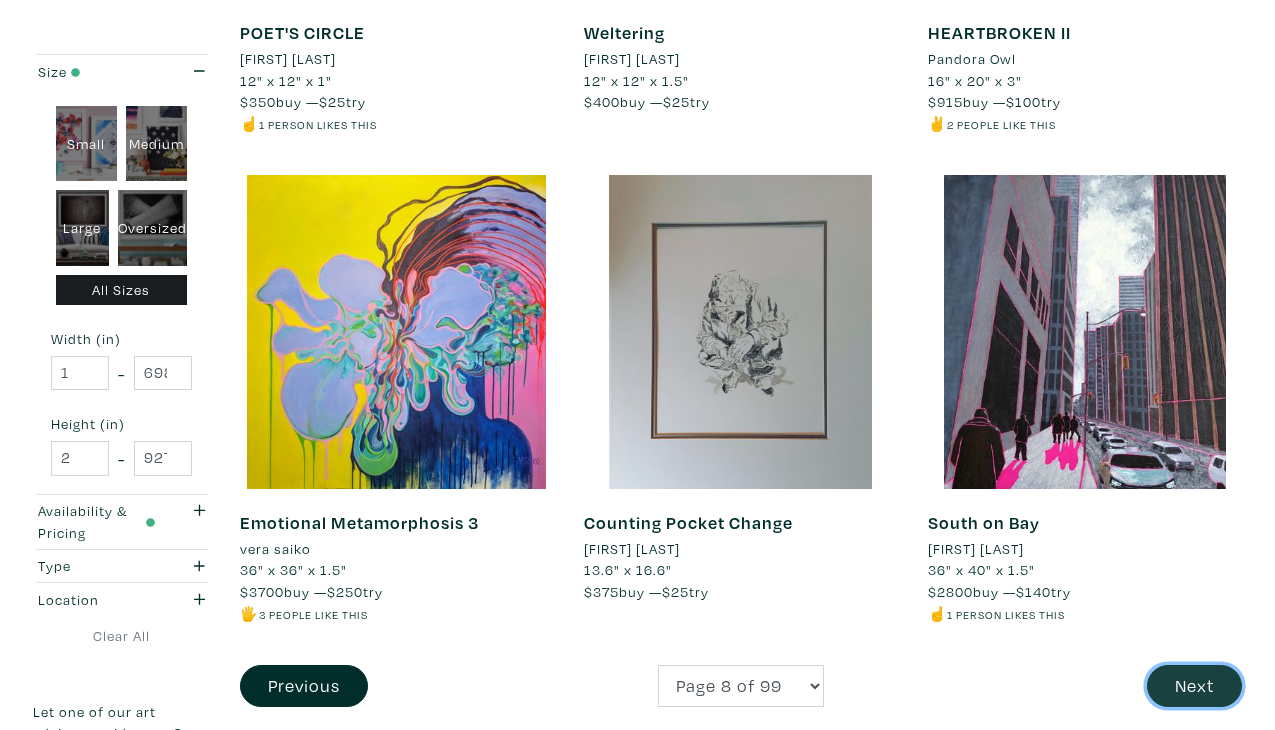 click on "Next" at bounding box center (1194, 686) 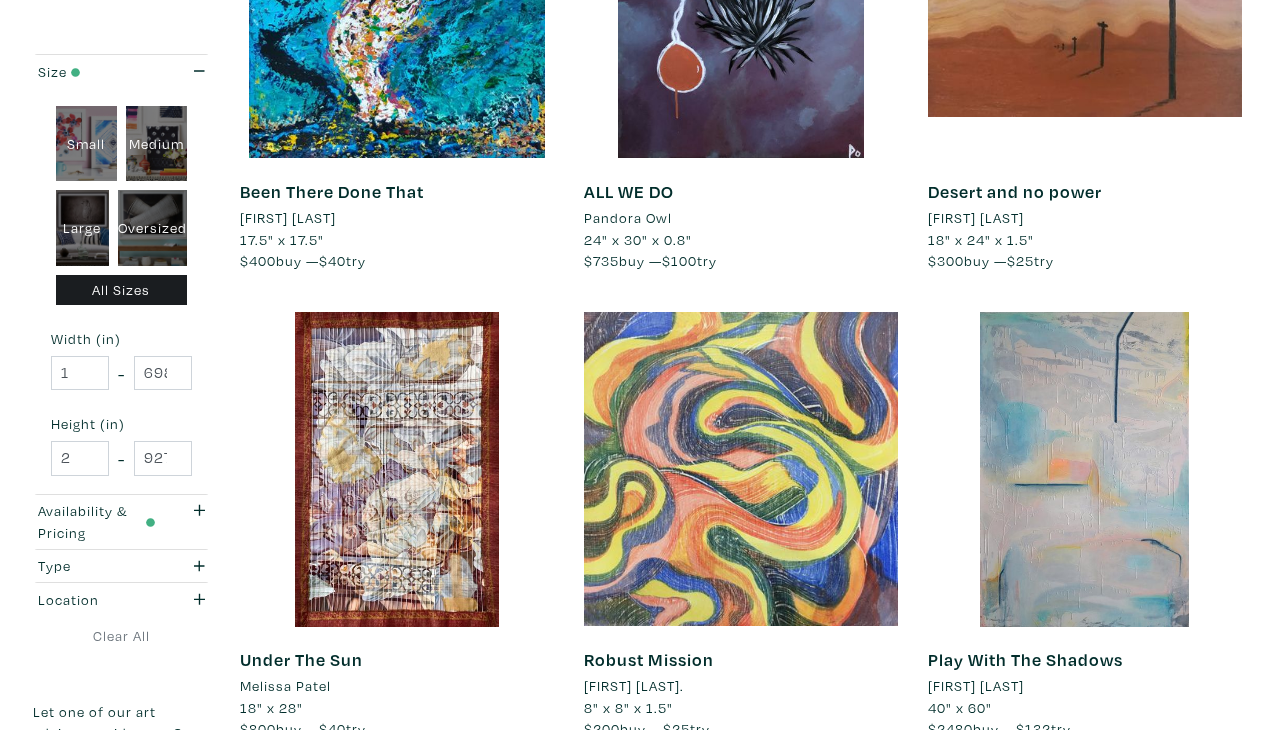 scroll, scrollTop: 3508, scrollLeft: 0, axis: vertical 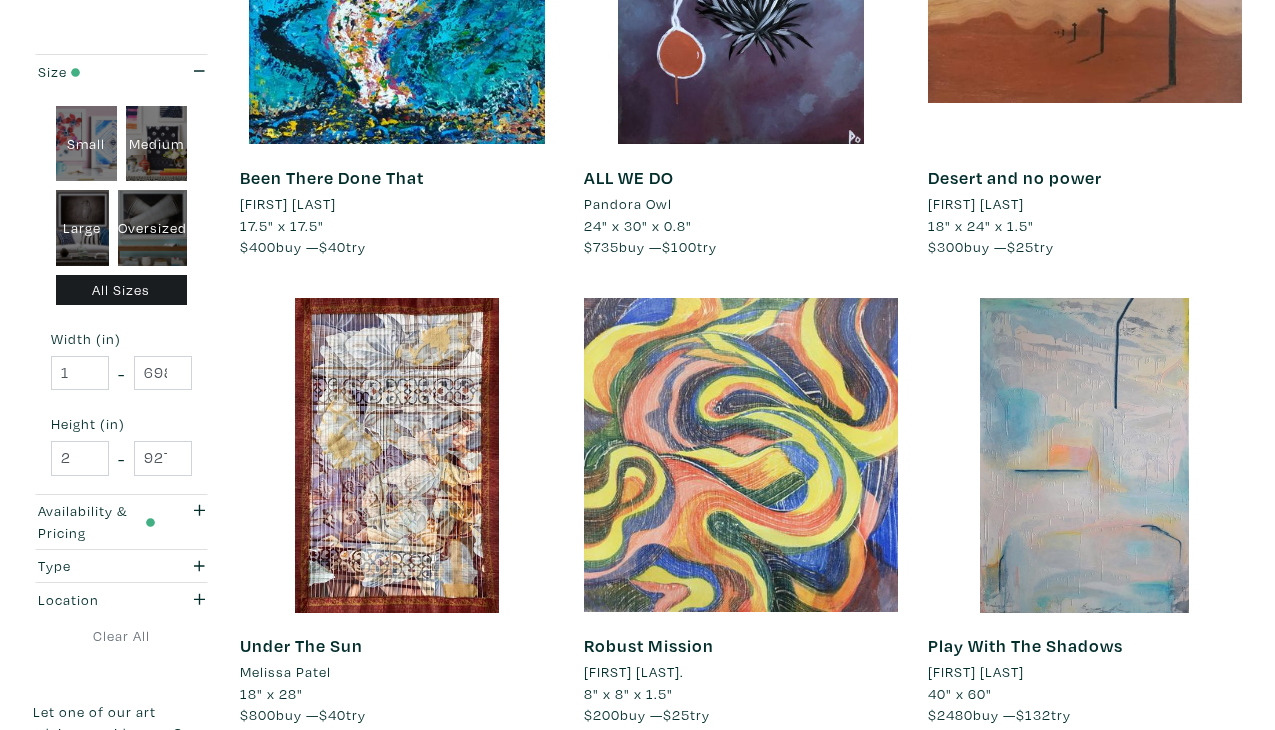 click on "Next" at bounding box center (1194, 787) 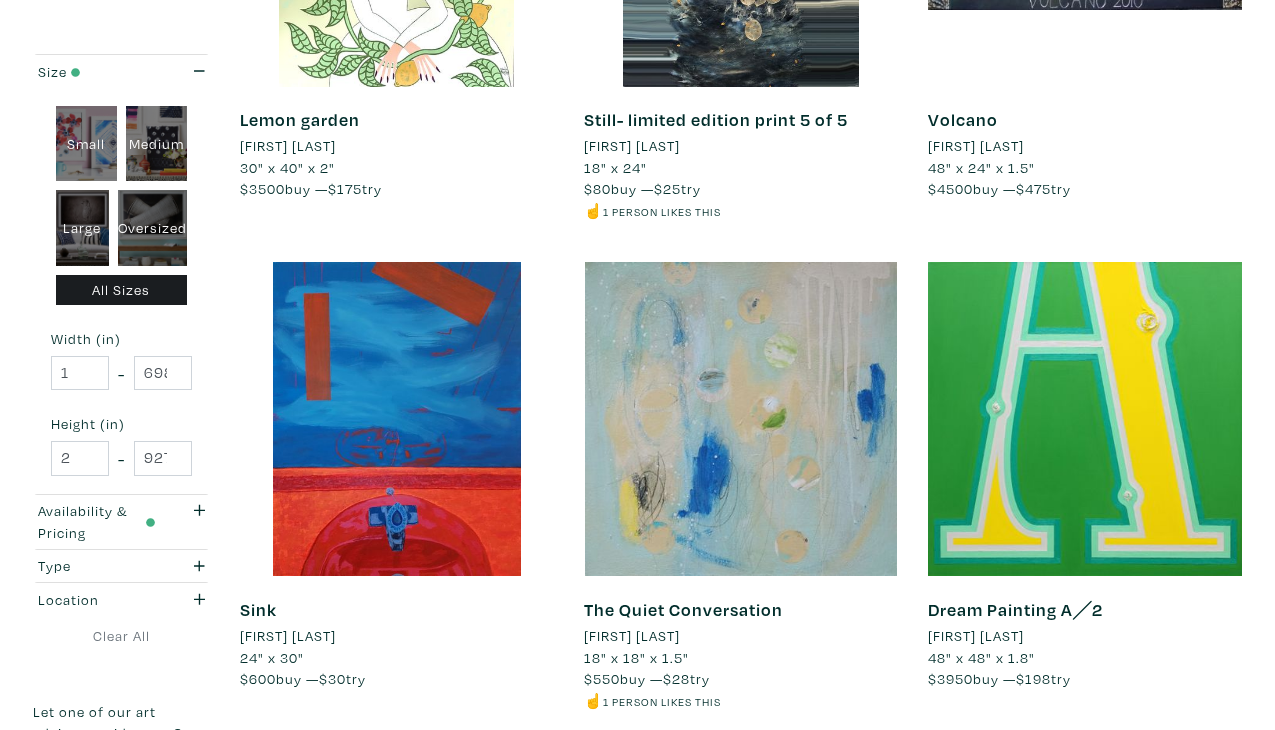 scroll, scrollTop: 3614, scrollLeft: 0, axis: vertical 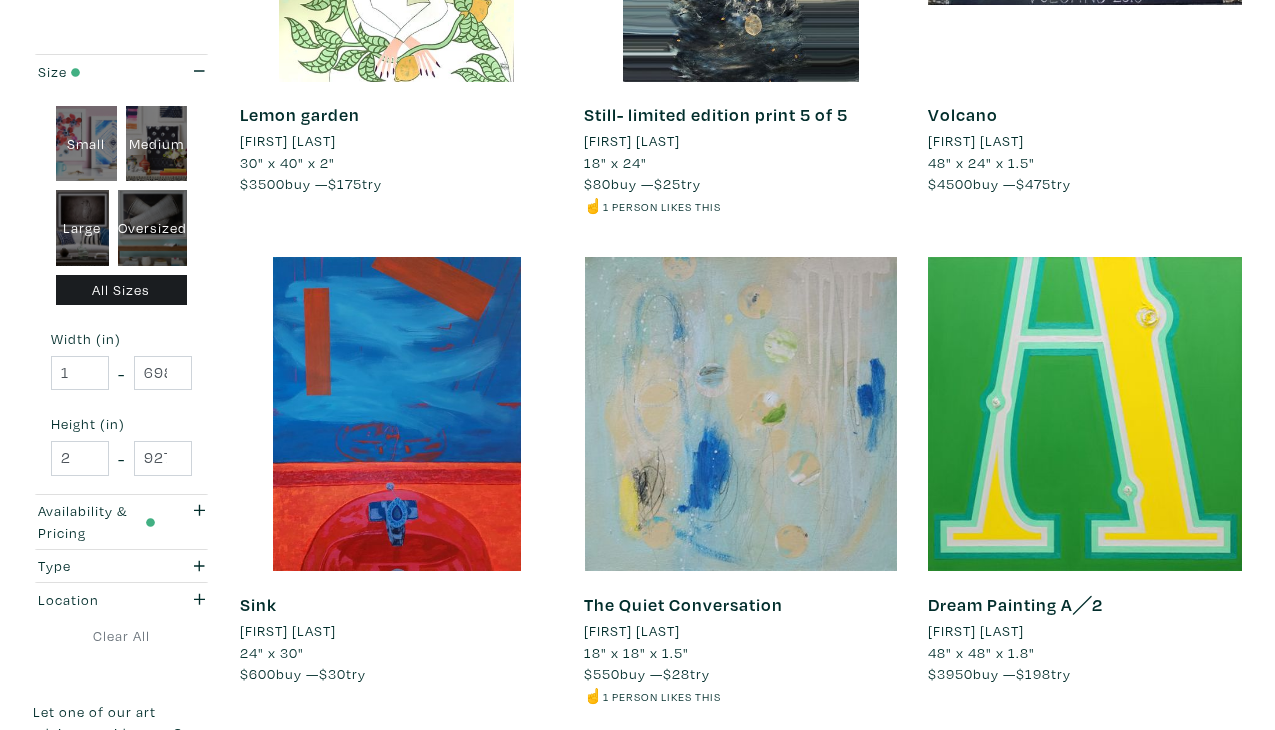 click on "Next" at bounding box center (1194, 768) 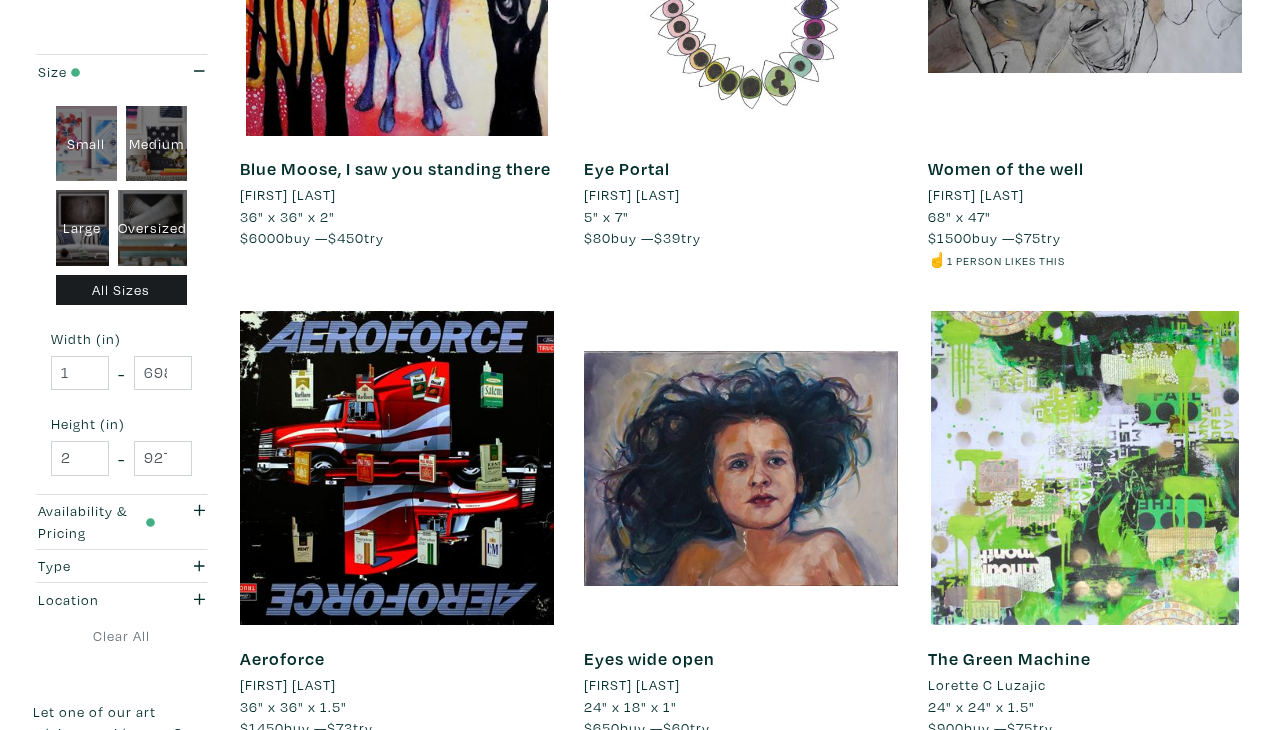 scroll, scrollTop: 3562, scrollLeft: 0, axis: vertical 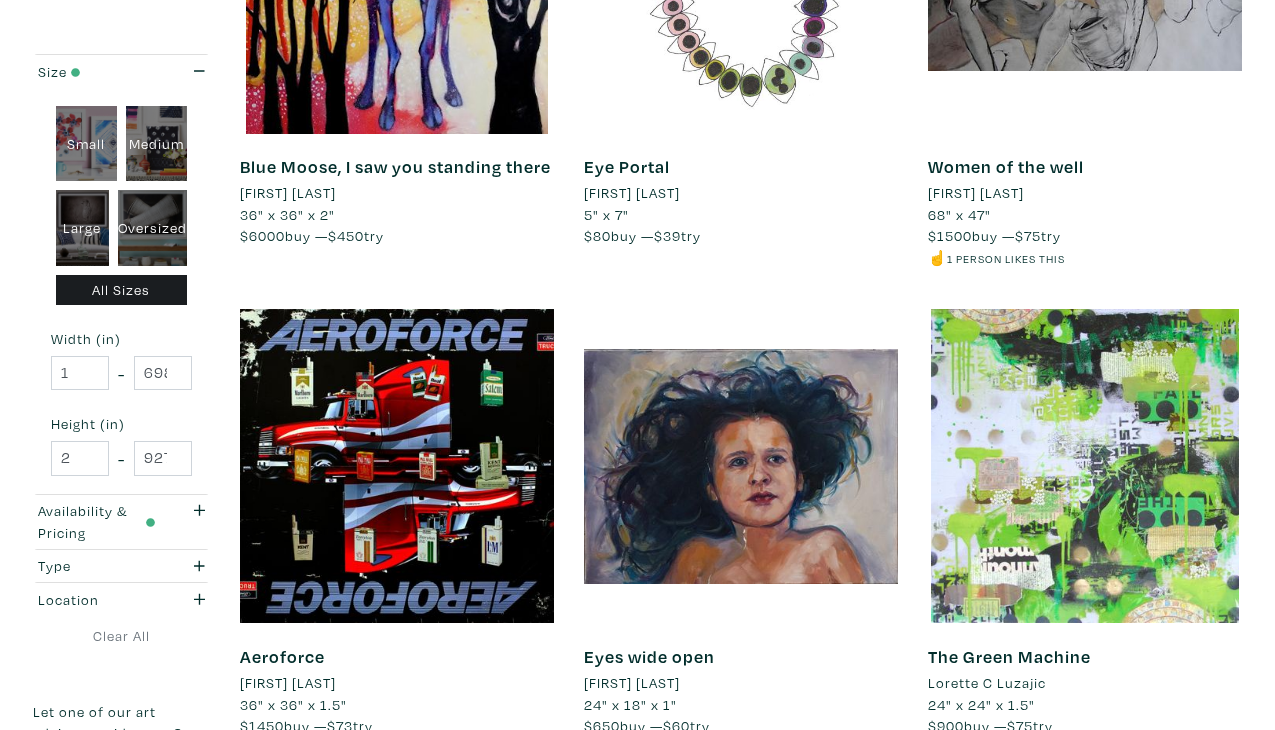 click on "Next" at bounding box center [1194, 820] 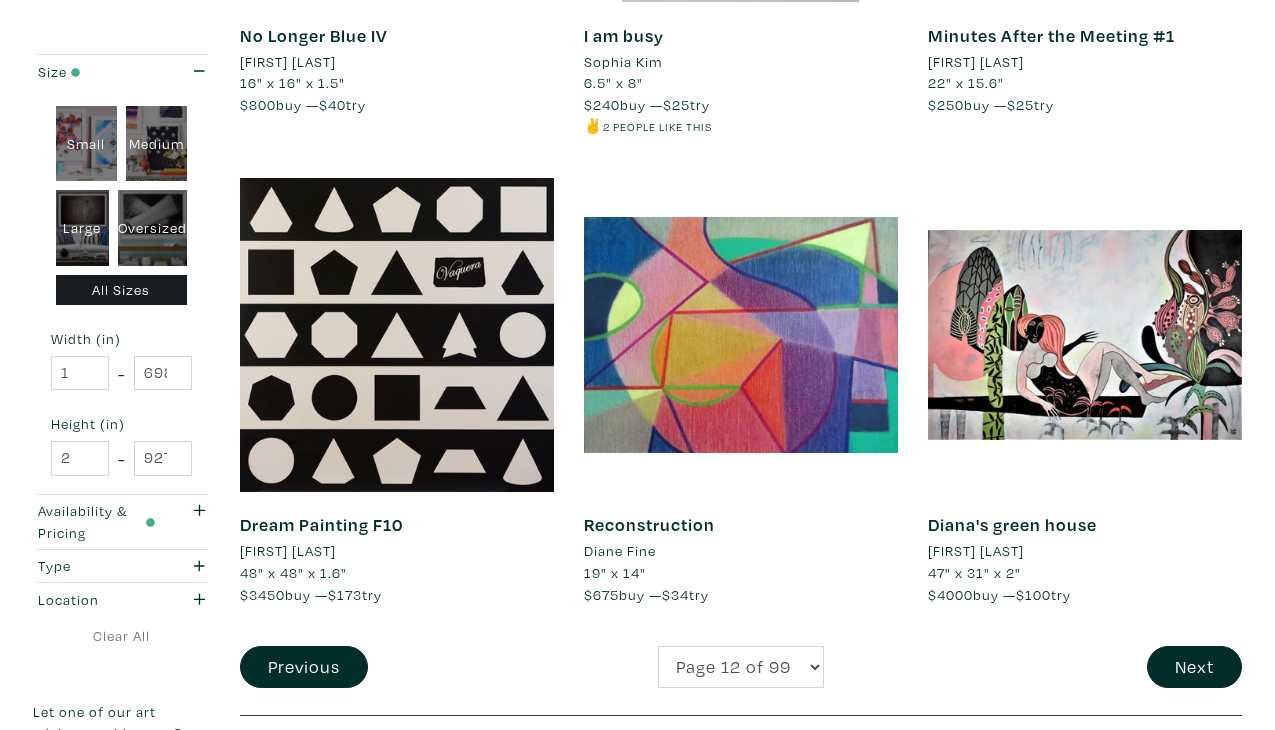 scroll, scrollTop: 3697, scrollLeft: 0, axis: vertical 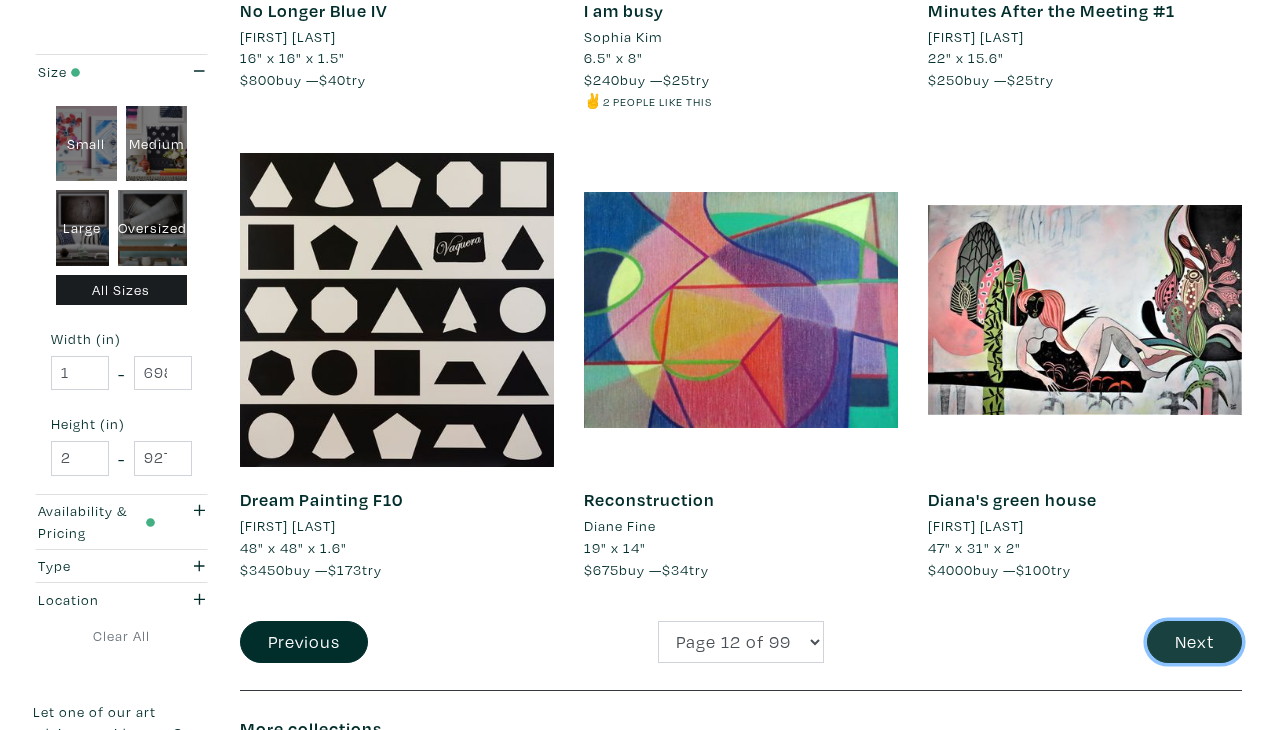 click on "Next" at bounding box center (1194, 642) 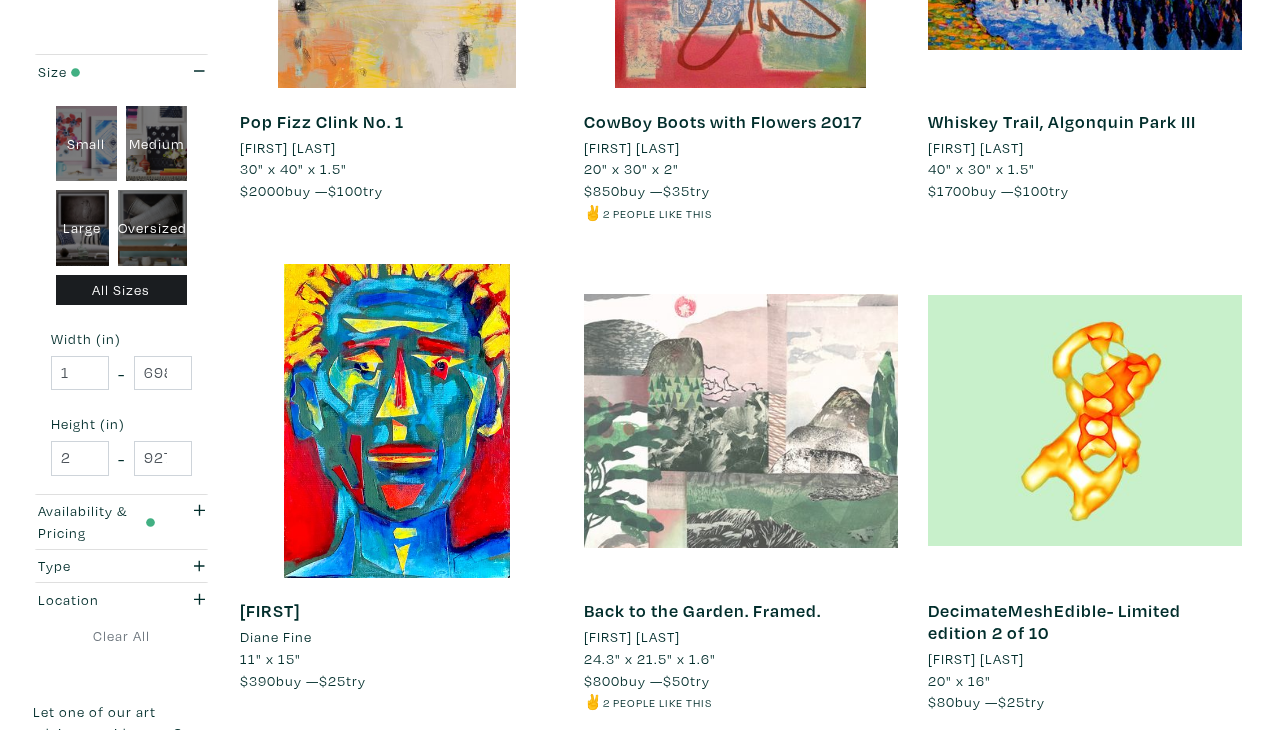 scroll, scrollTop: 3592, scrollLeft: 0, axis: vertical 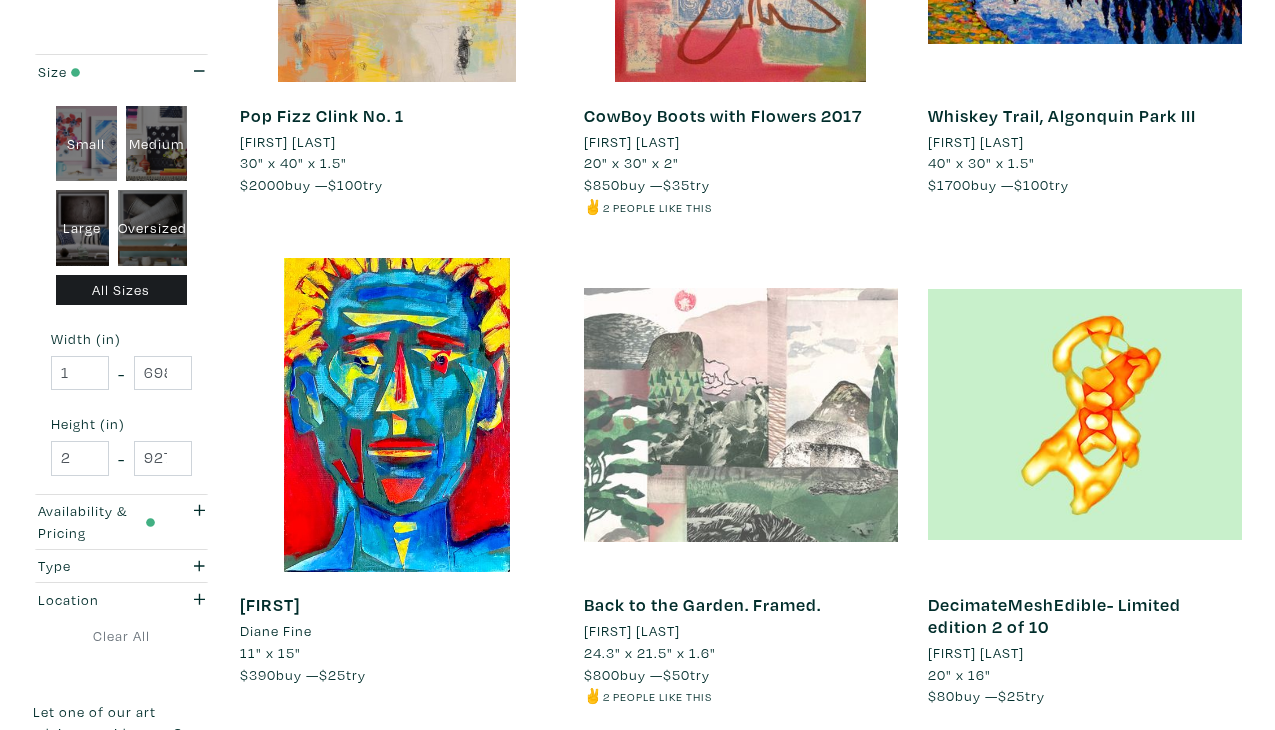 click on "Next" at bounding box center [1194, 768] 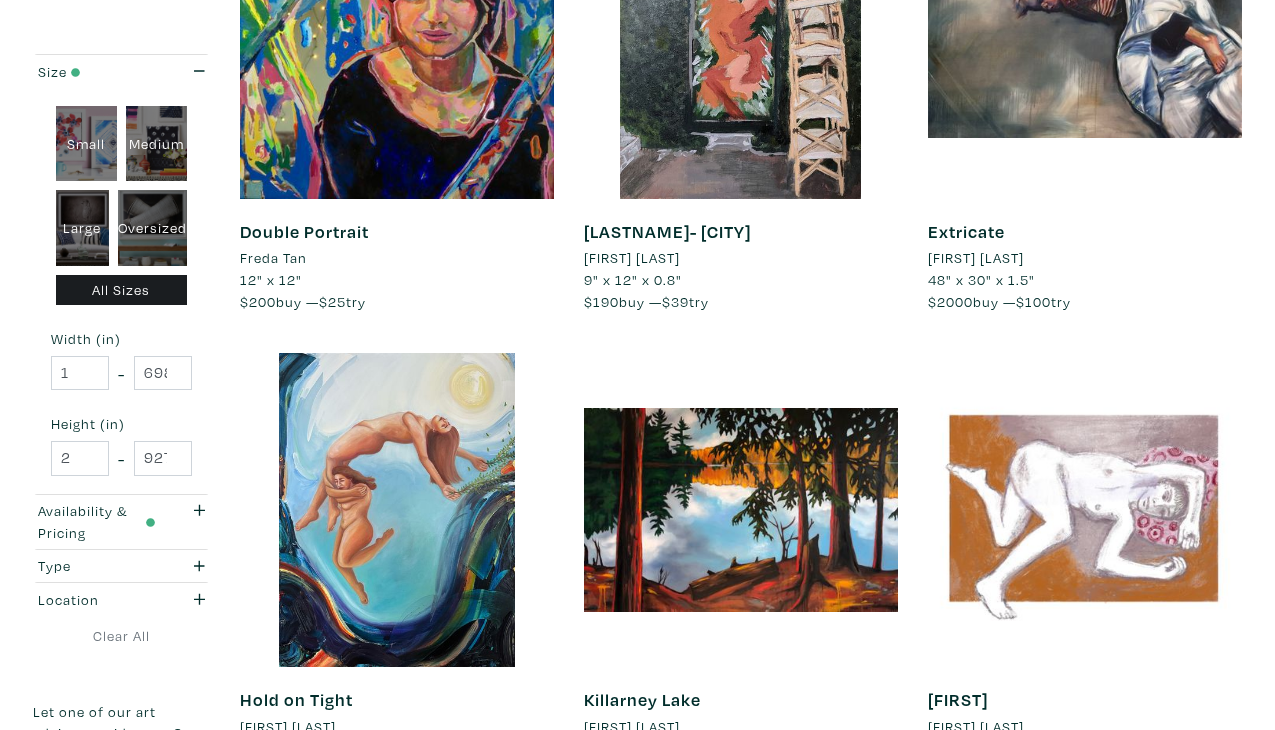 scroll, scrollTop: 3450, scrollLeft: 0, axis: vertical 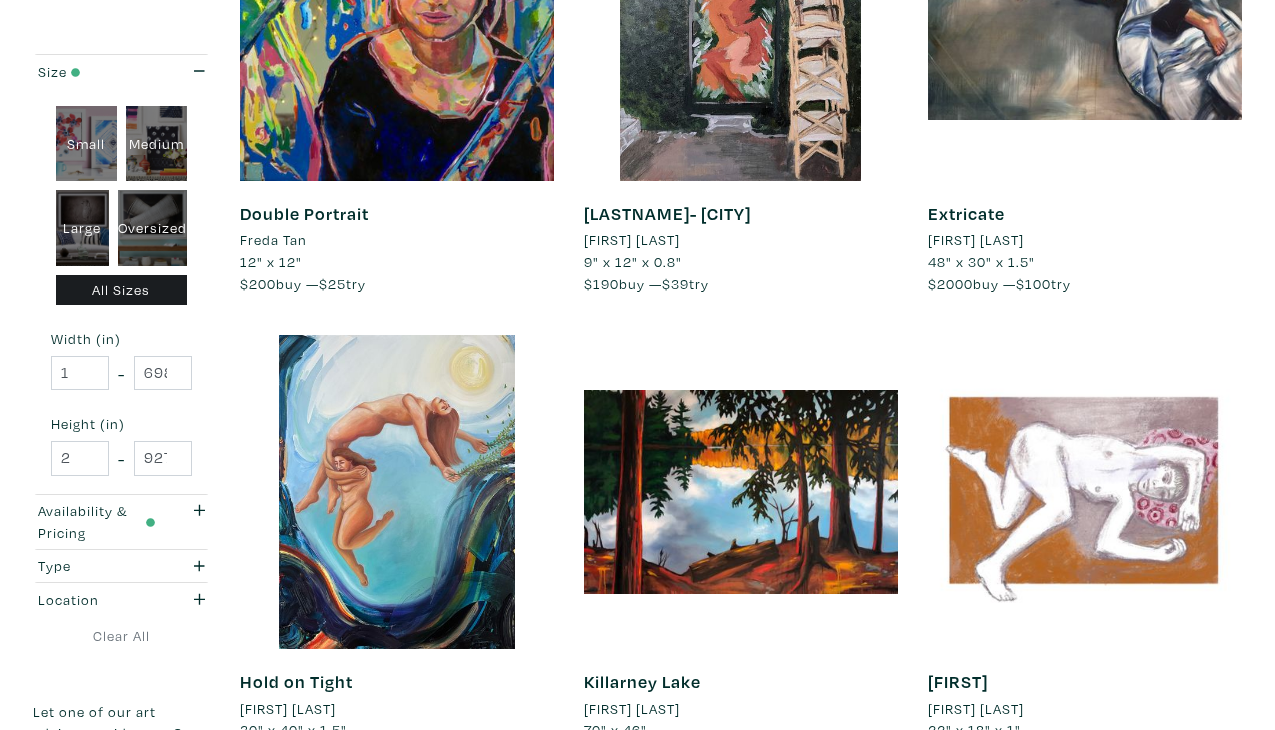 click on "Next" at bounding box center (1194, 845) 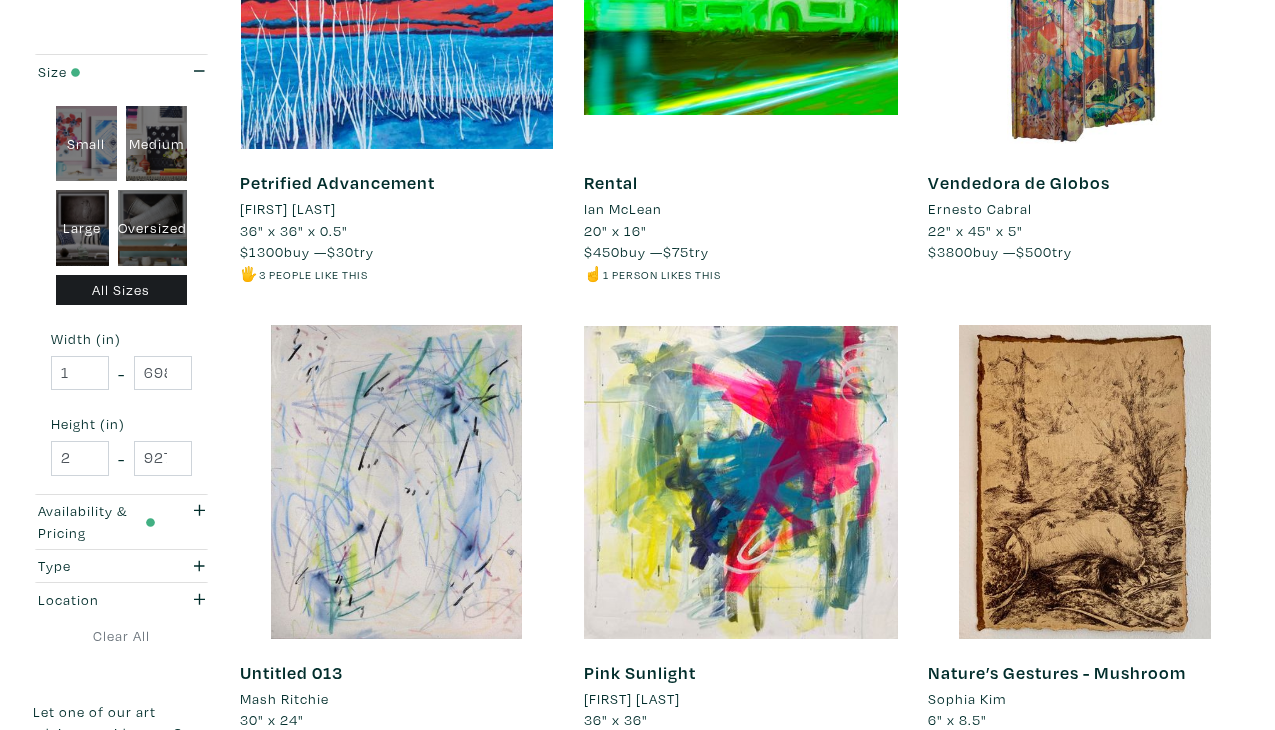 scroll, scrollTop: 3542, scrollLeft: 0, axis: vertical 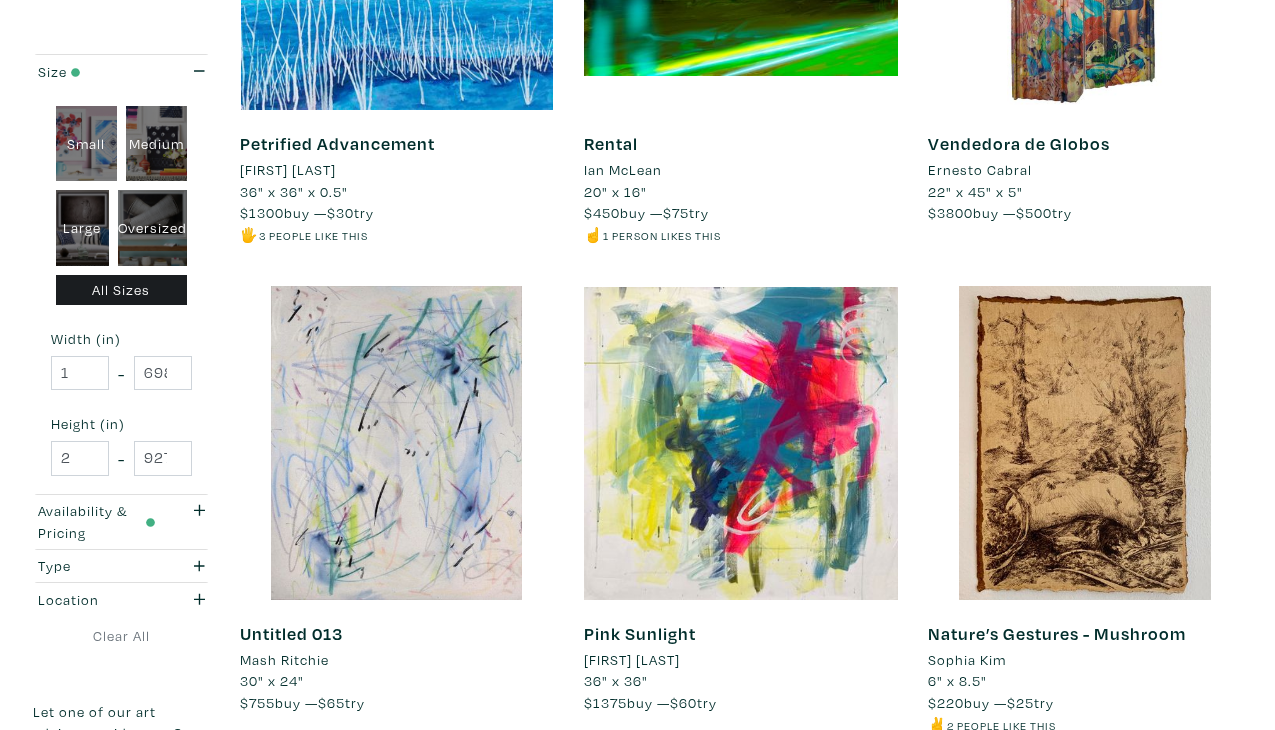 click on "Next" at bounding box center [1194, 797] 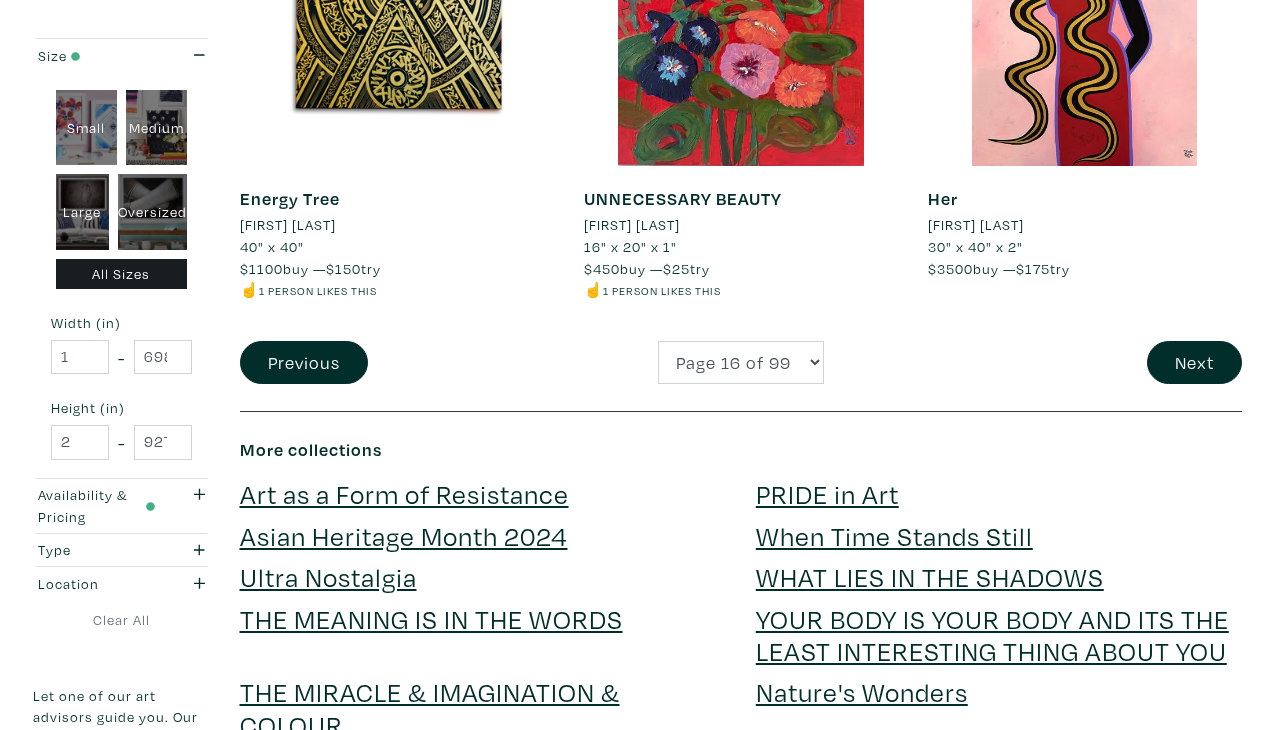 scroll, scrollTop: 4048, scrollLeft: 0, axis: vertical 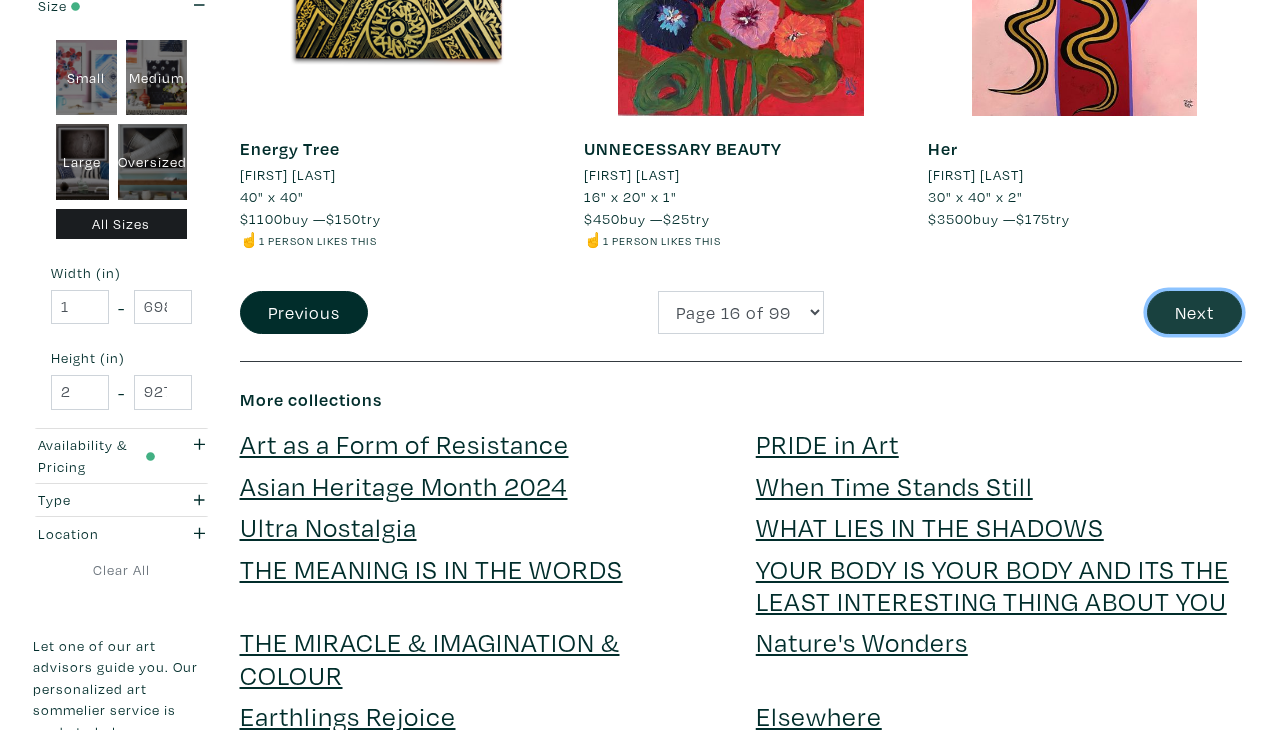 click on "Next" at bounding box center (1194, 312) 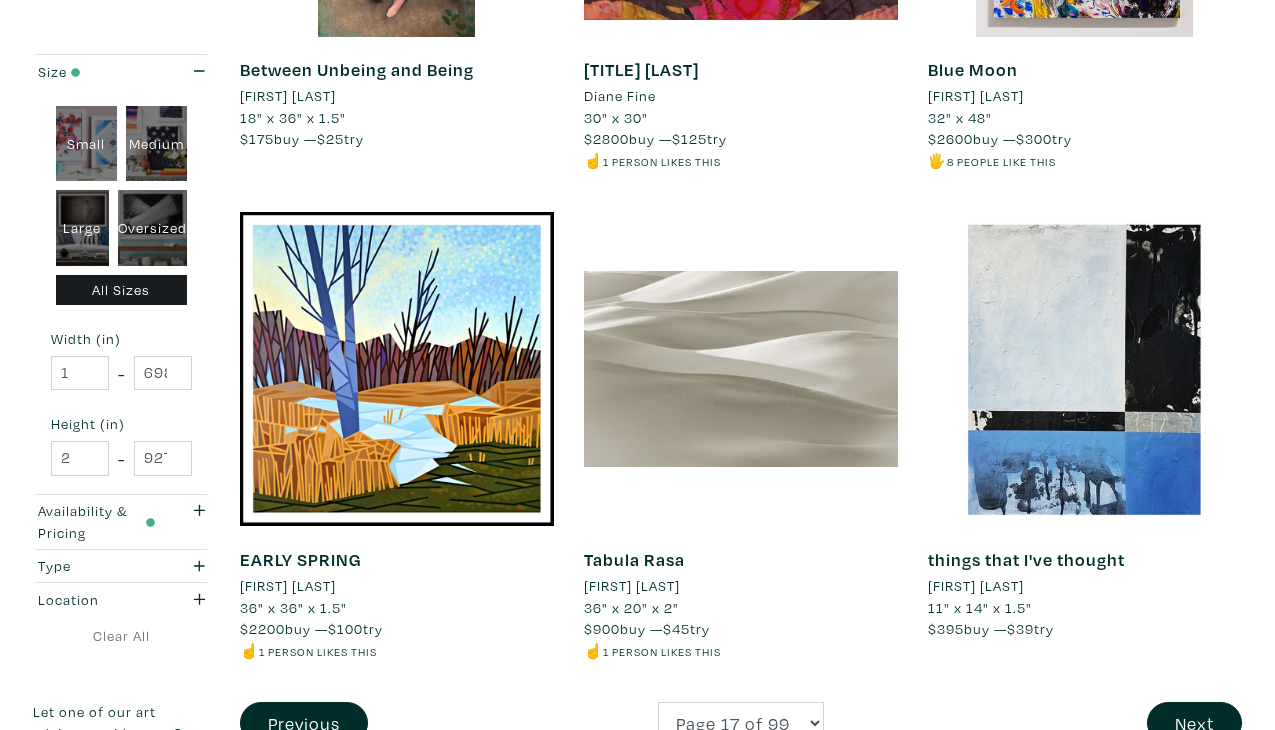scroll, scrollTop: 3727, scrollLeft: 0, axis: vertical 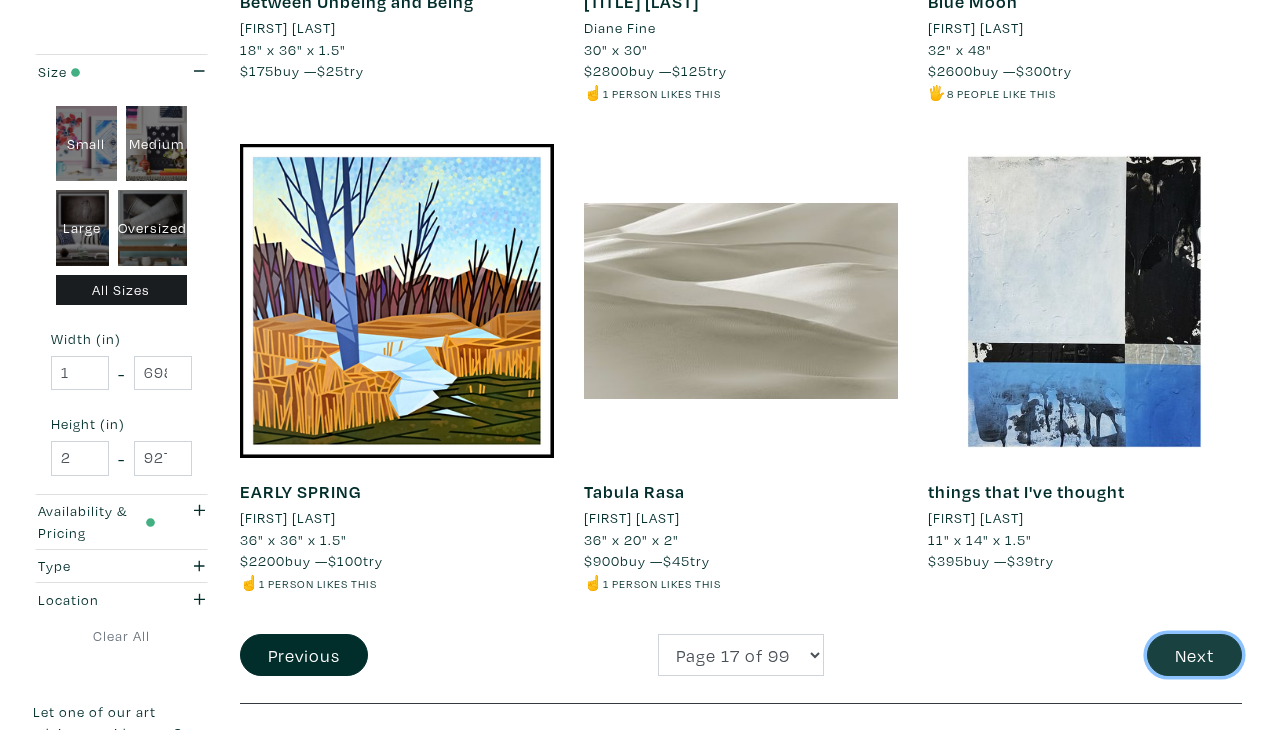 click on "Next" at bounding box center (1194, 655) 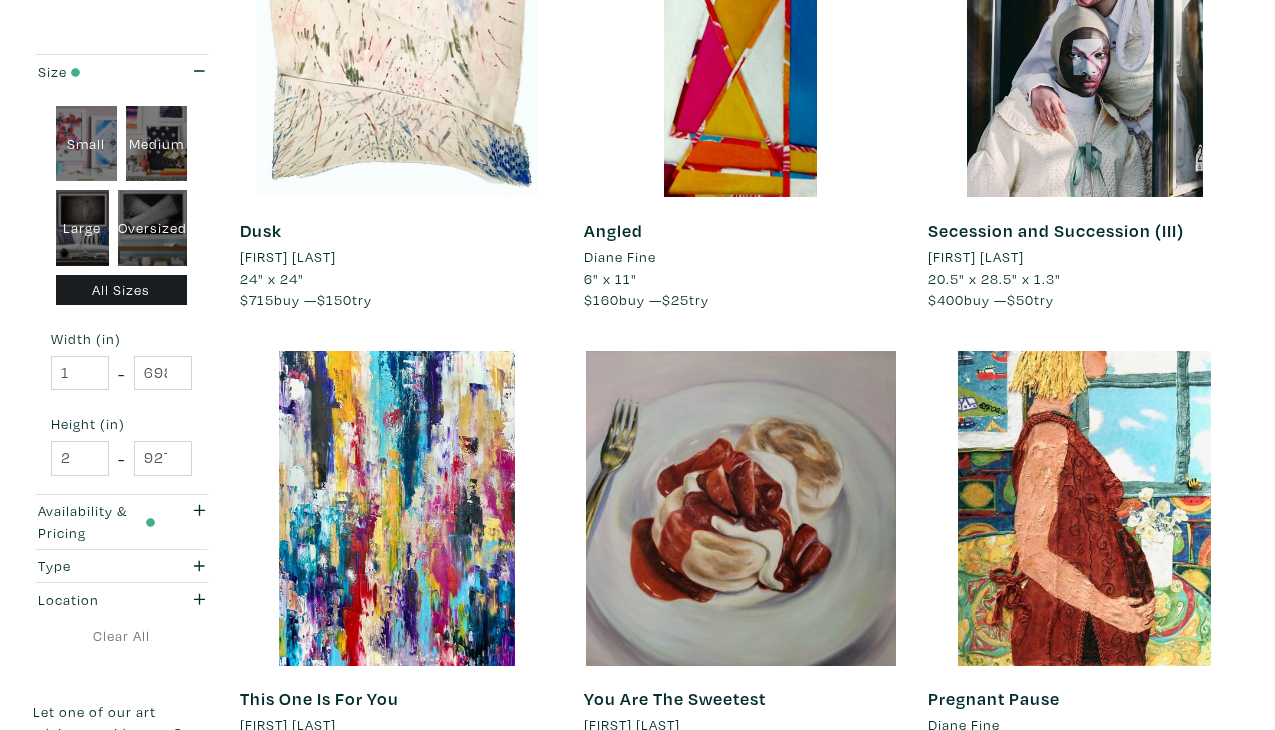 scroll, scrollTop: 3467, scrollLeft: 0, axis: vertical 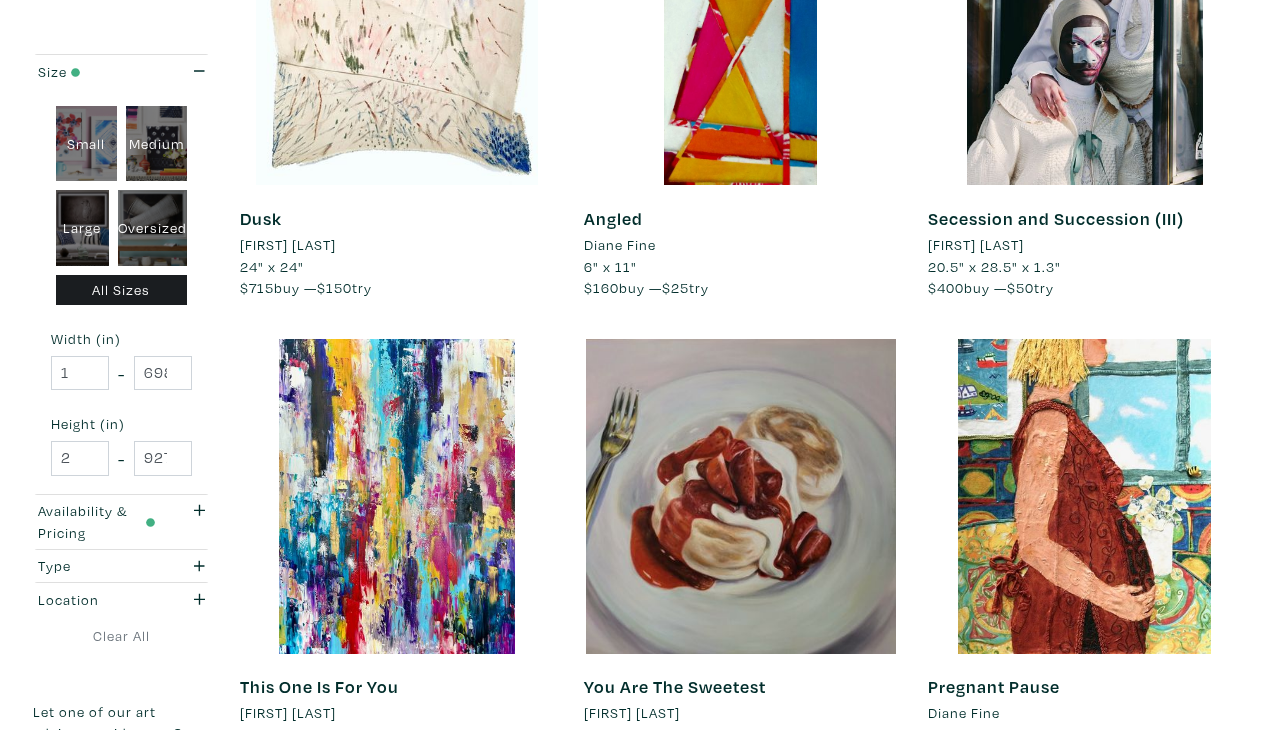click on "Next" at bounding box center (1194, 828) 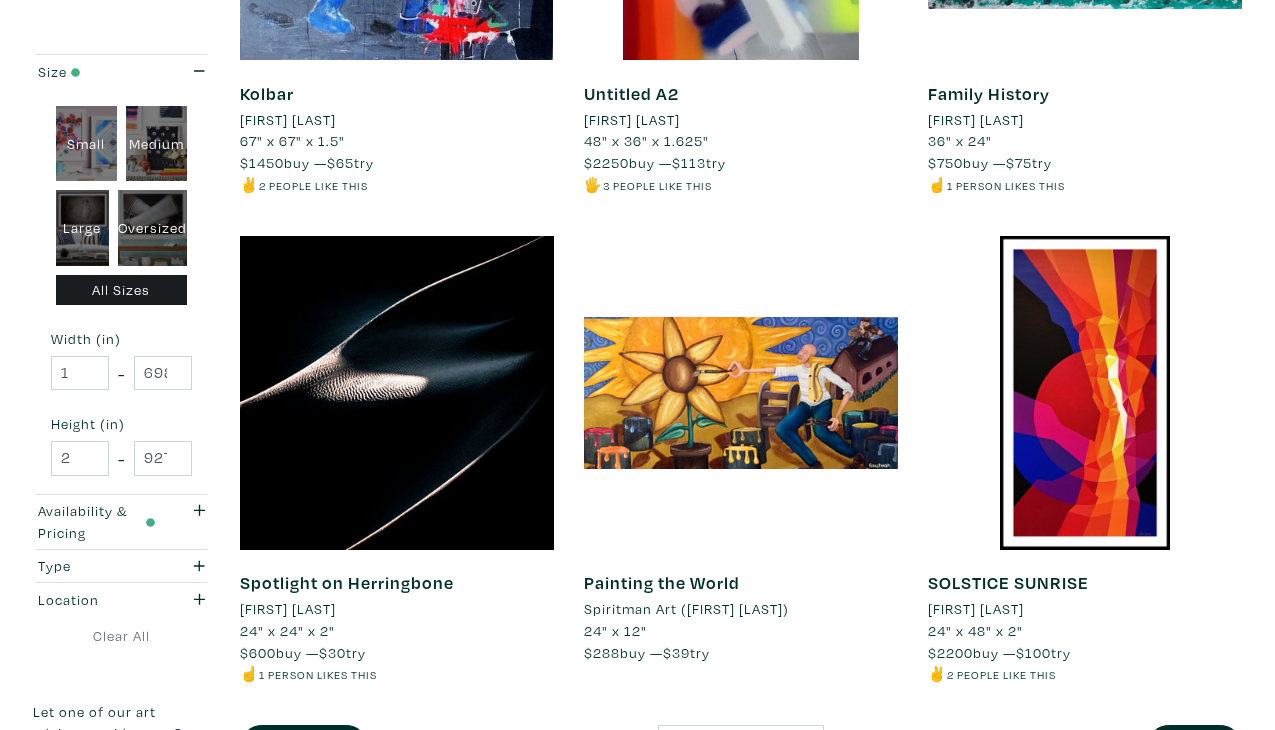 scroll, scrollTop: 3625, scrollLeft: 0, axis: vertical 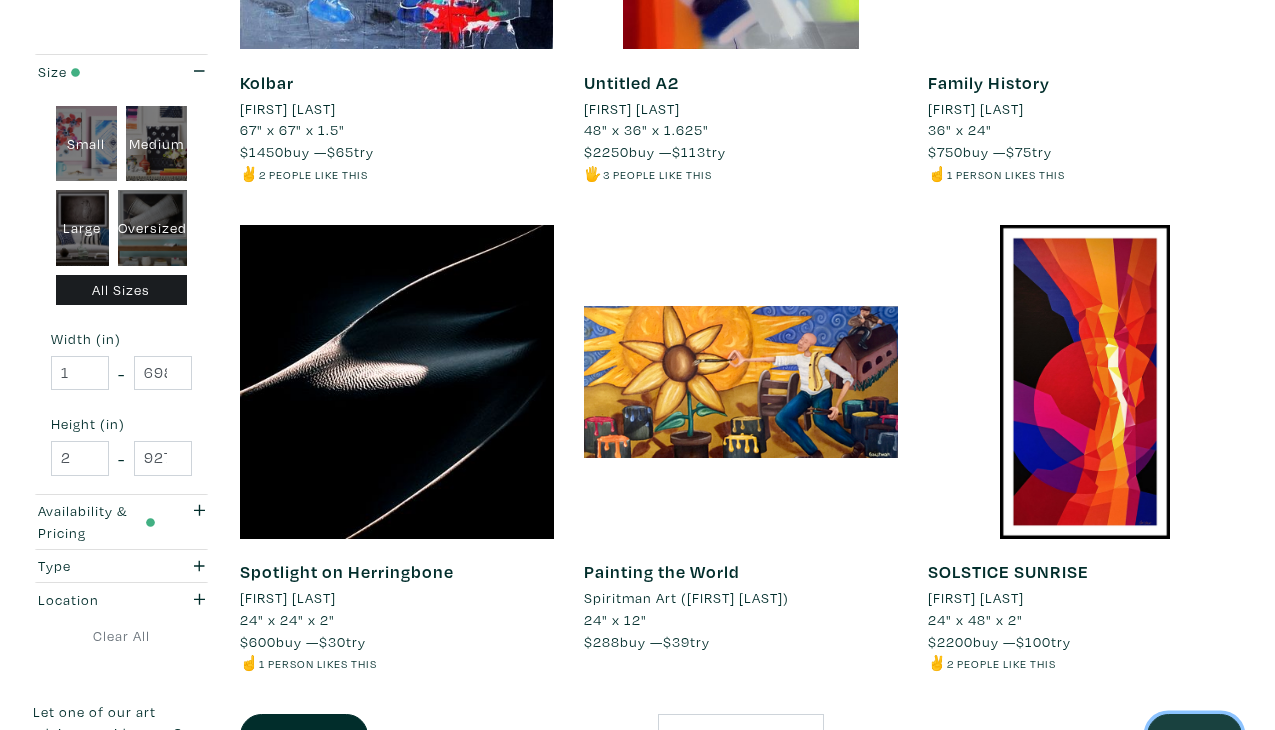 click on "Next" at bounding box center [1194, 735] 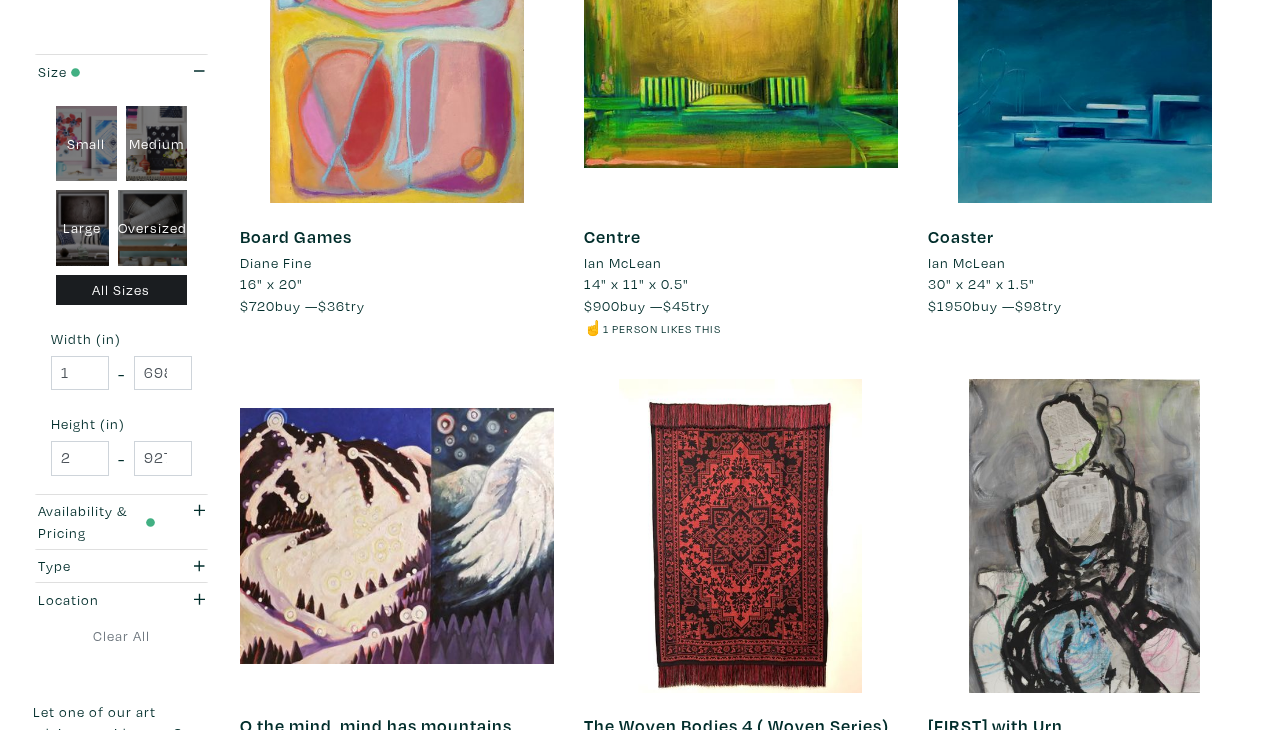 scroll, scrollTop: 3472, scrollLeft: 0, axis: vertical 